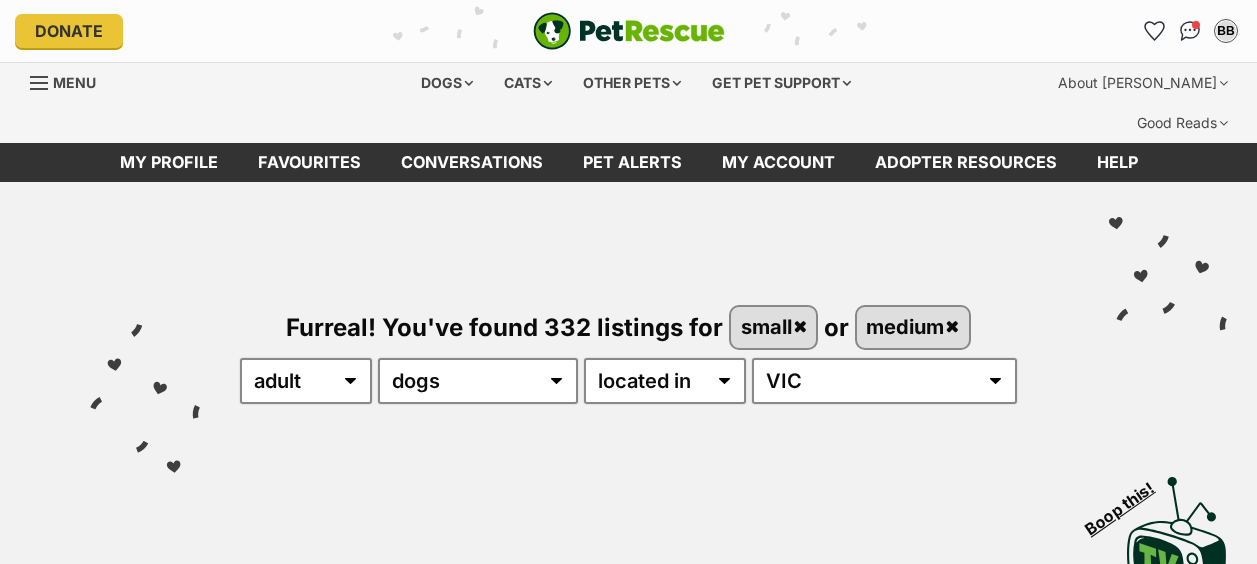 scroll, scrollTop: 0, scrollLeft: 0, axis: both 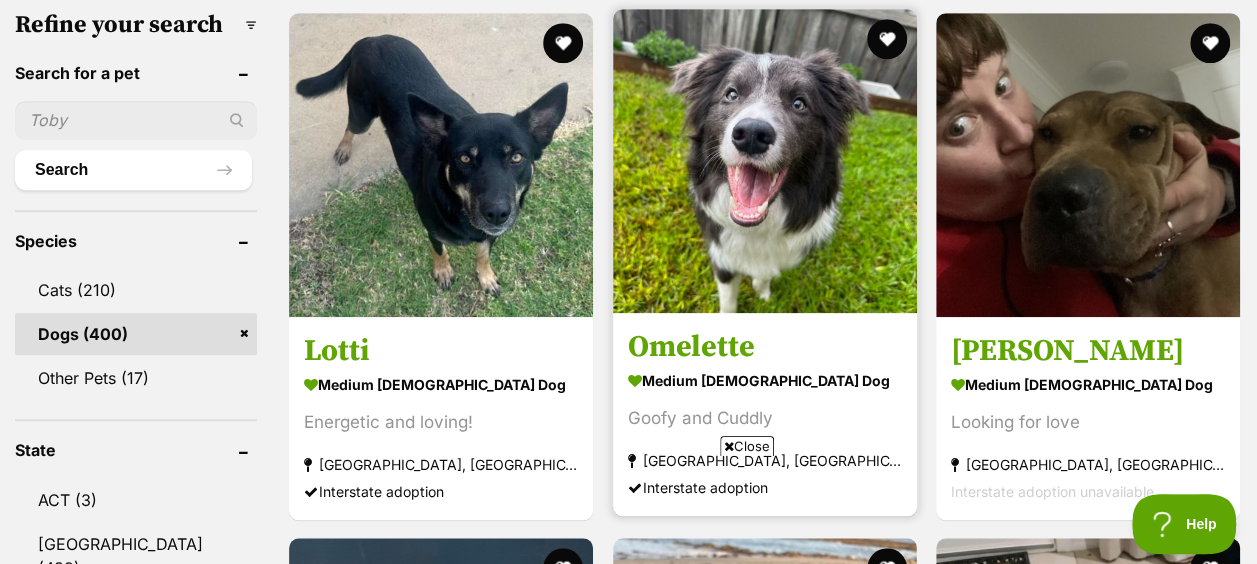 click on "Omelette
medium male Dog
Goofy and Cuddly
Melbourne, VIC
Interstate adoption" at bounding box center [765, 413] 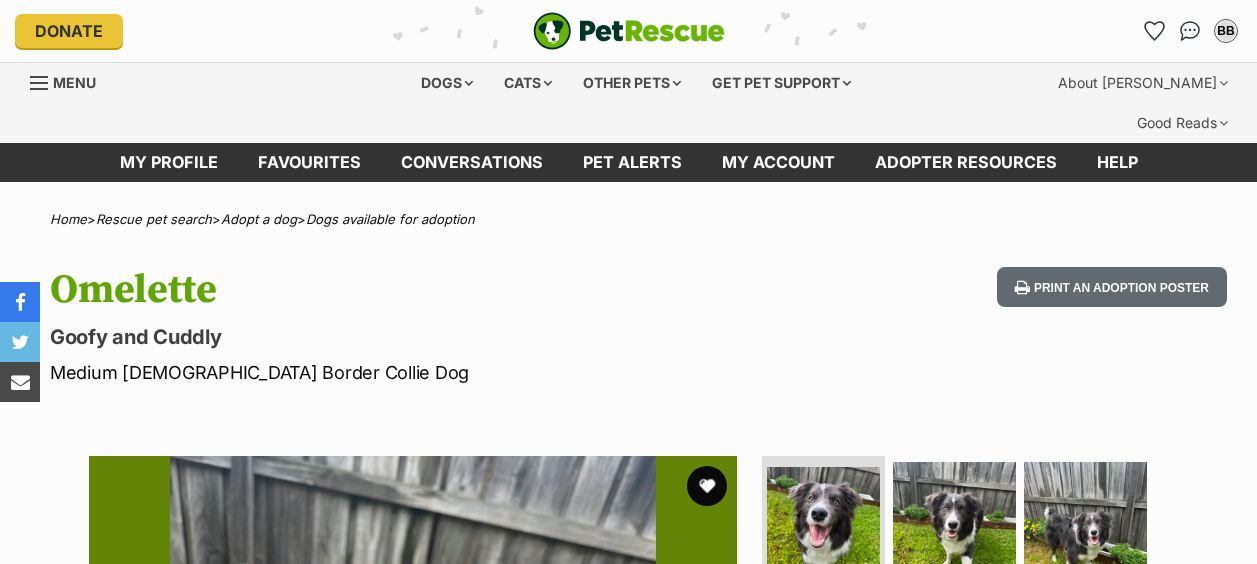 scroll, scrollTop: 0, scrollLeft: 0, axis: both 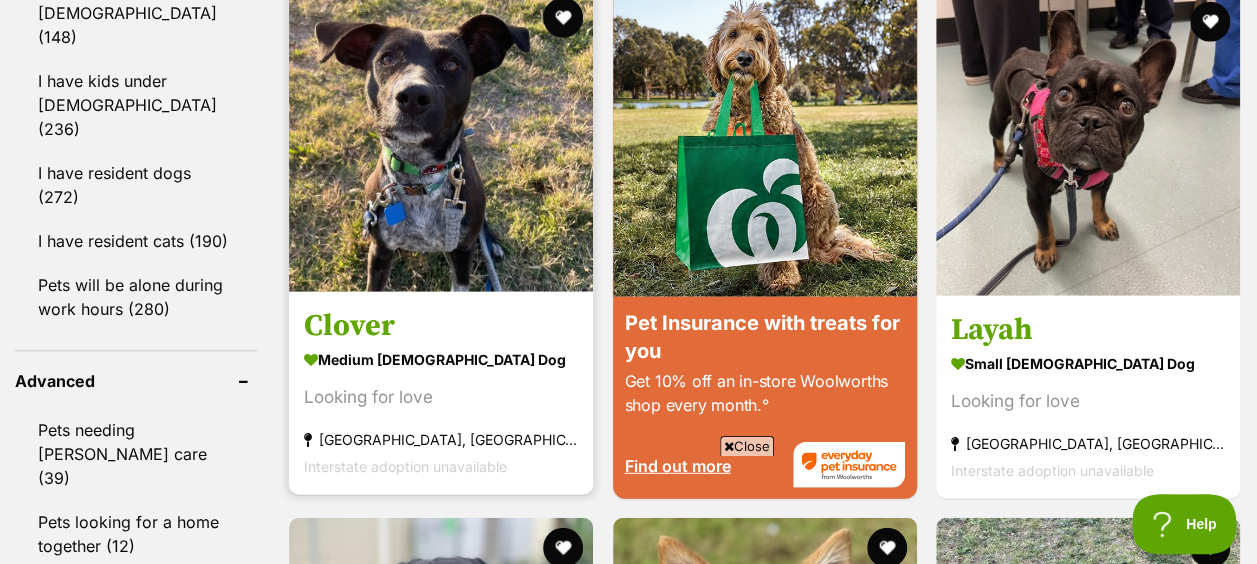 click at bounding box center (441, 140) 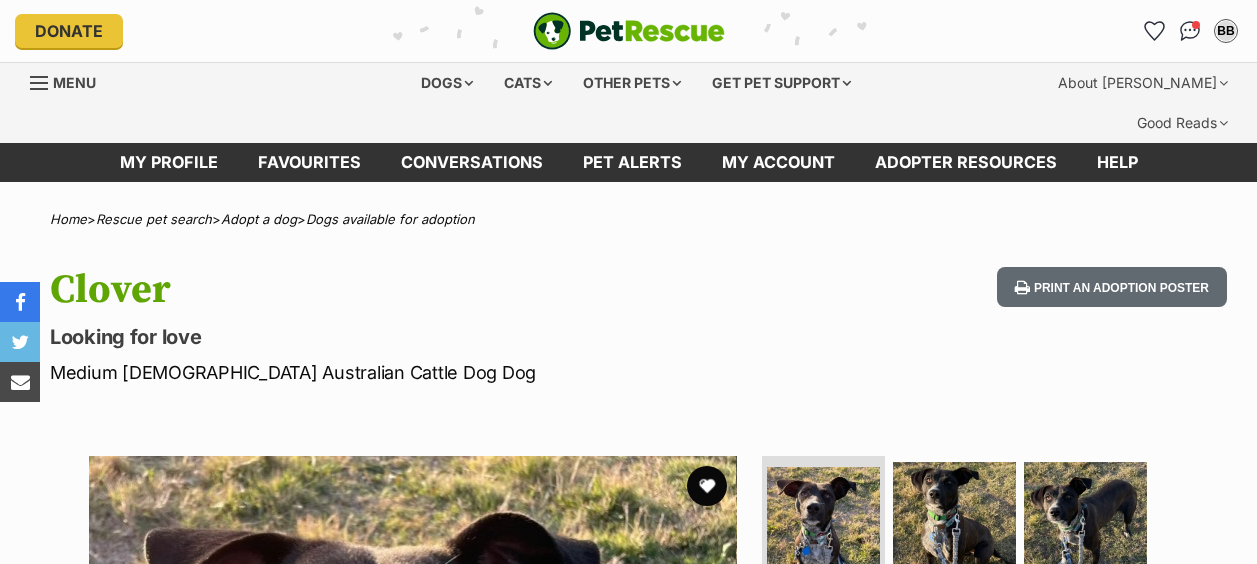 scroll, scrollTop: 0, scrollLeft: 0, axis: both 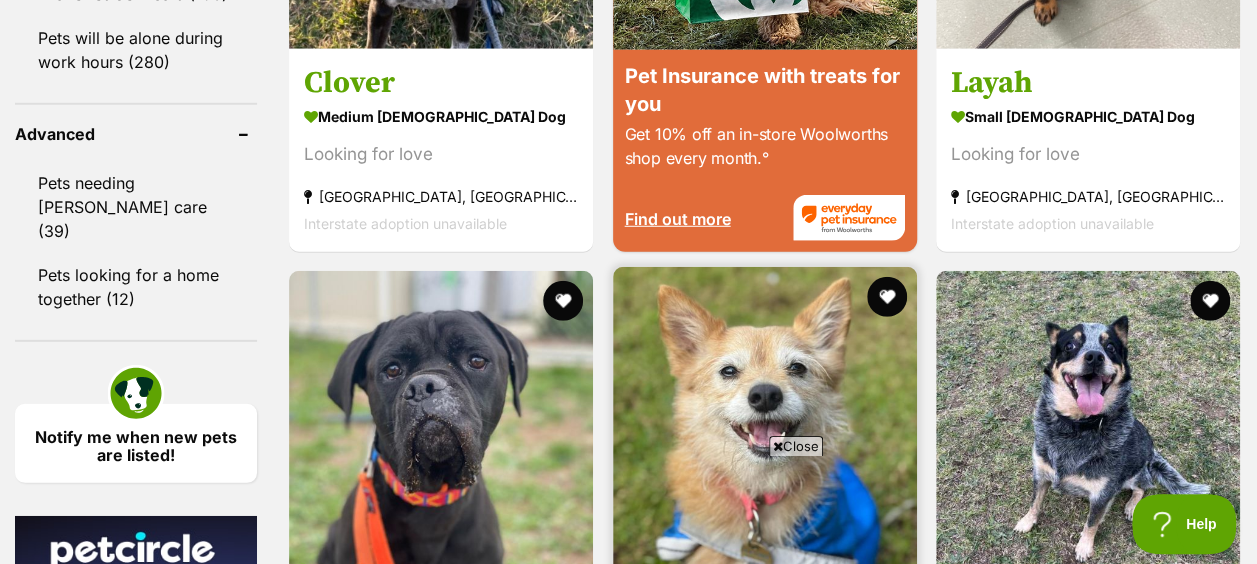 click at bounding box center (765, 419) 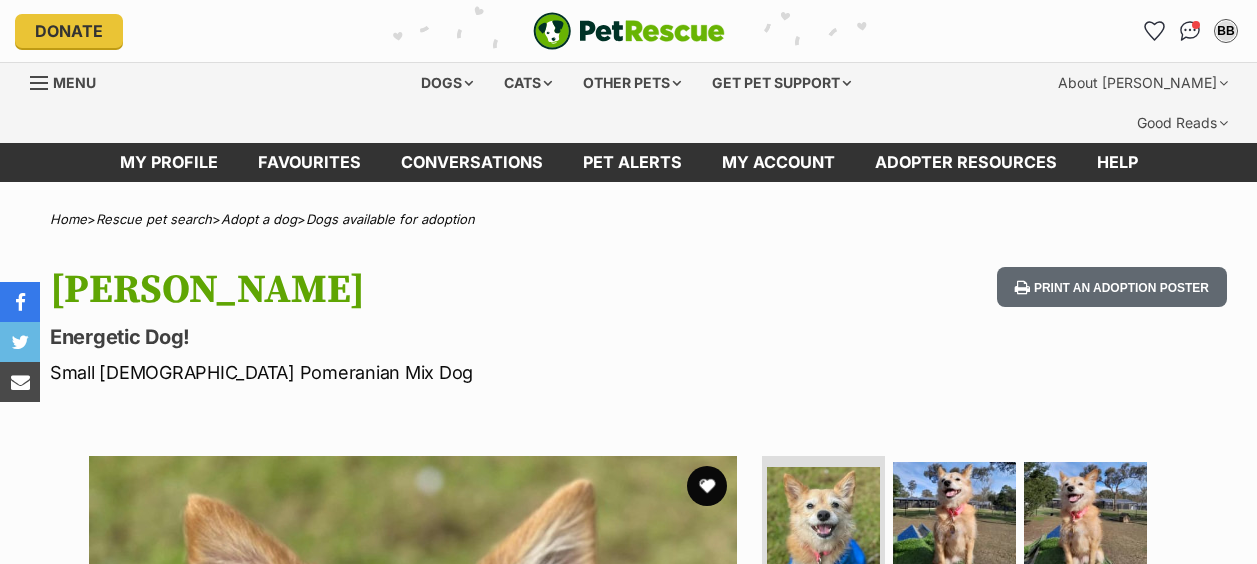 scroll, scrollTop: 0, scrollLeft: 0, axis: both 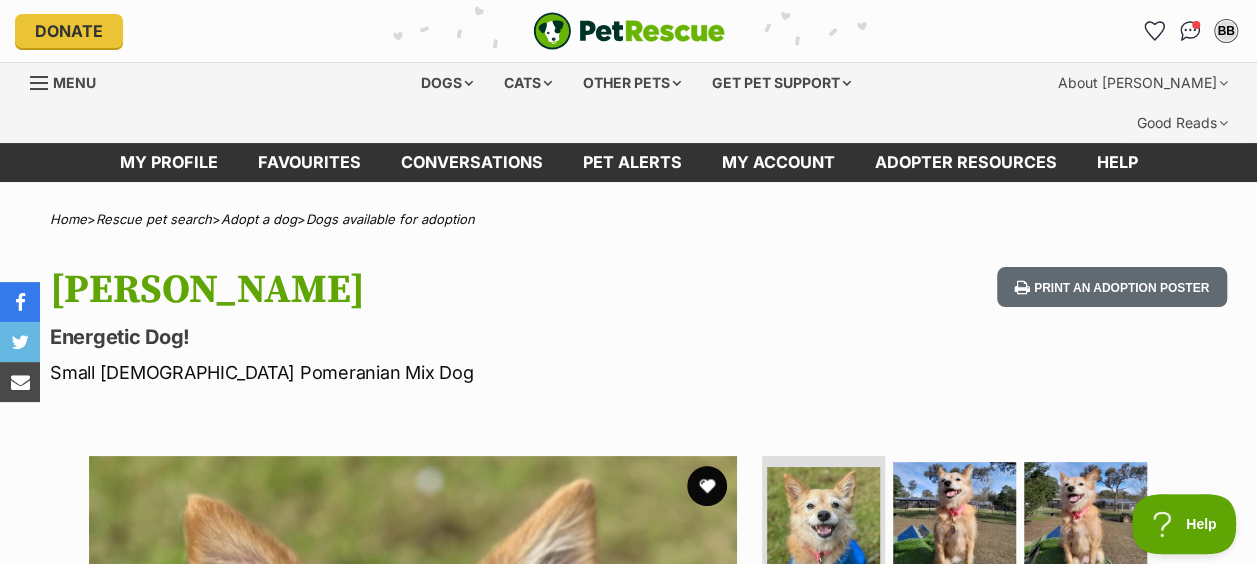 drag, startPoint x: 1256, startPoint y: 60, endPoint x: 1264, endPoint y: 101, distance: 41.773197 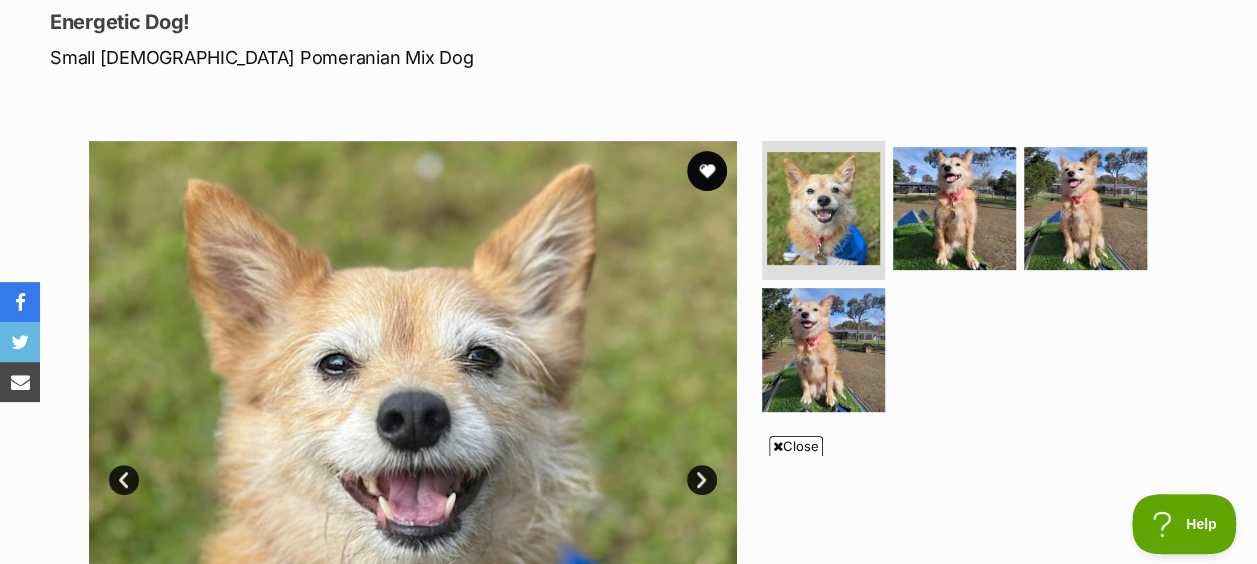 scroll, scrollTop: 0, scrollLeft: 0, axis: both 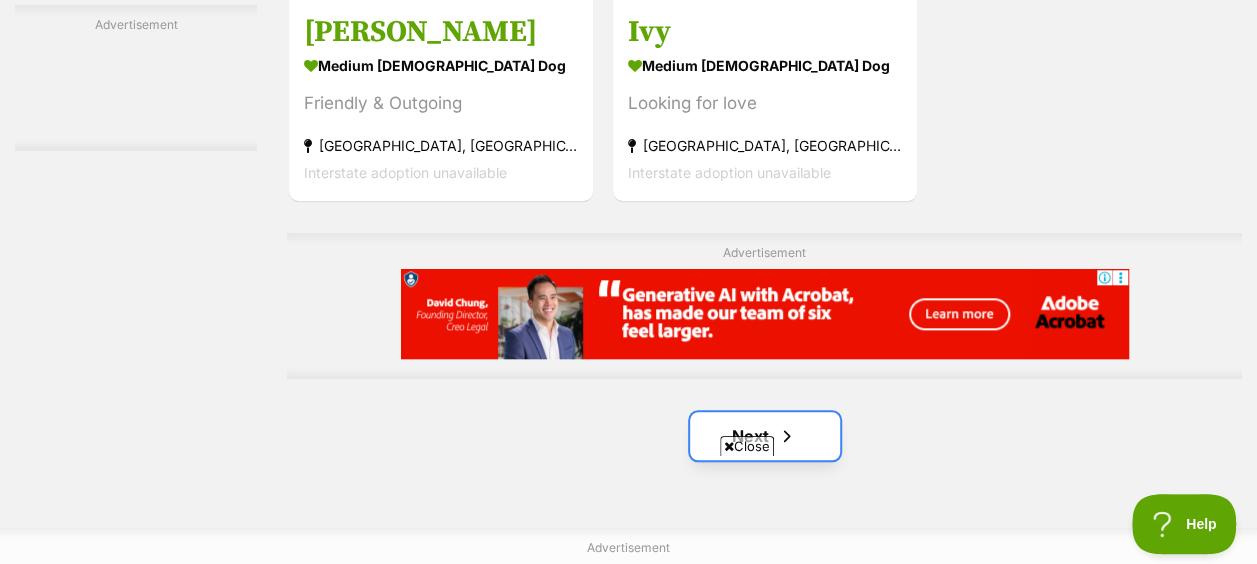 click on "Next" at bounding box center (765, 436) 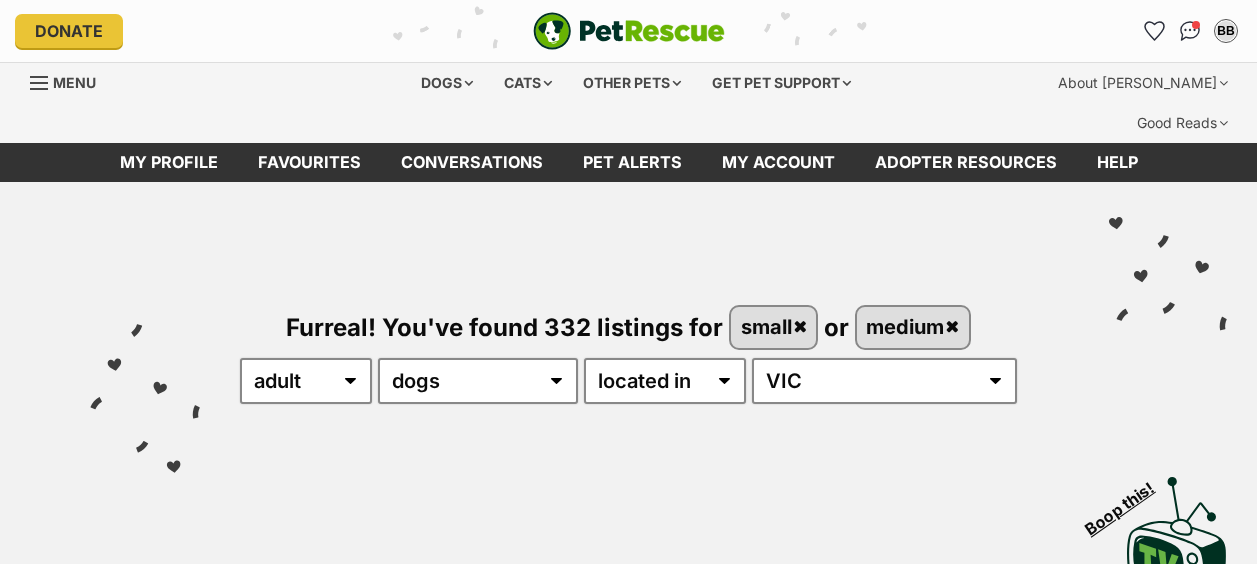 scroll, scrollTop: 0, scrollLeft: 0, axis: both 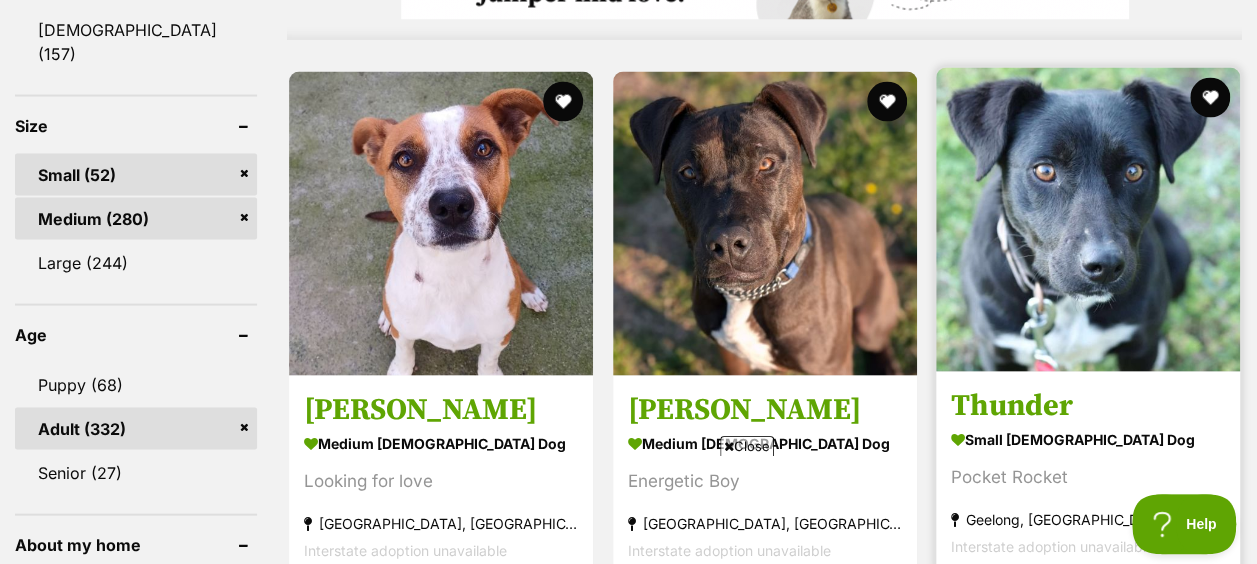 click at bounding box center [1088, 219] 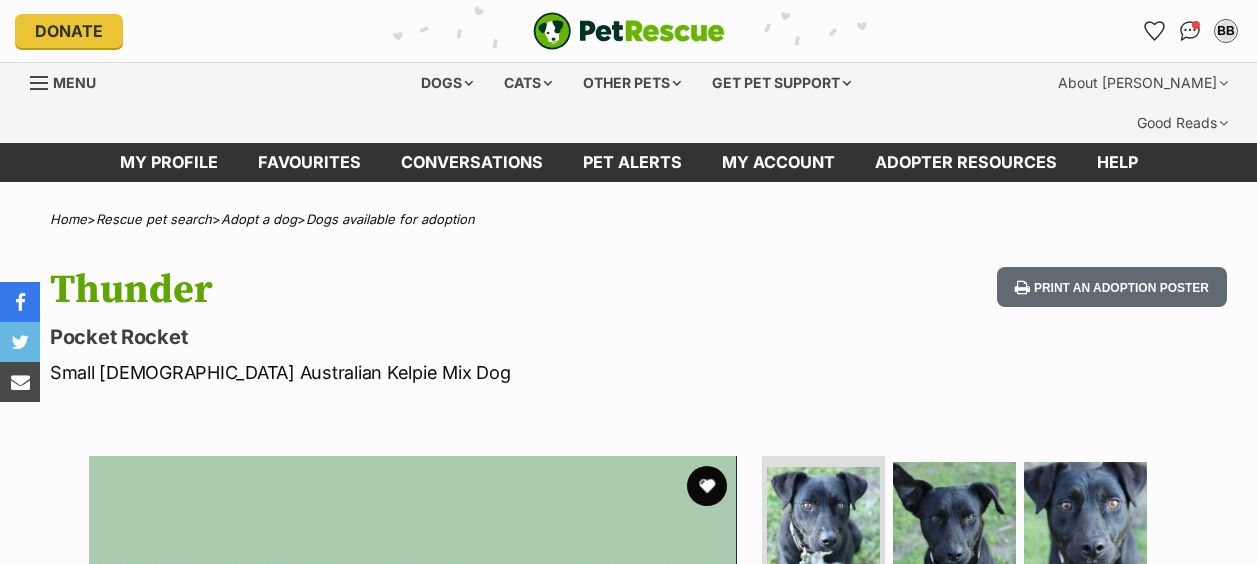 scroll, scrollTop: 0, scrollLeft: 0, axis: both 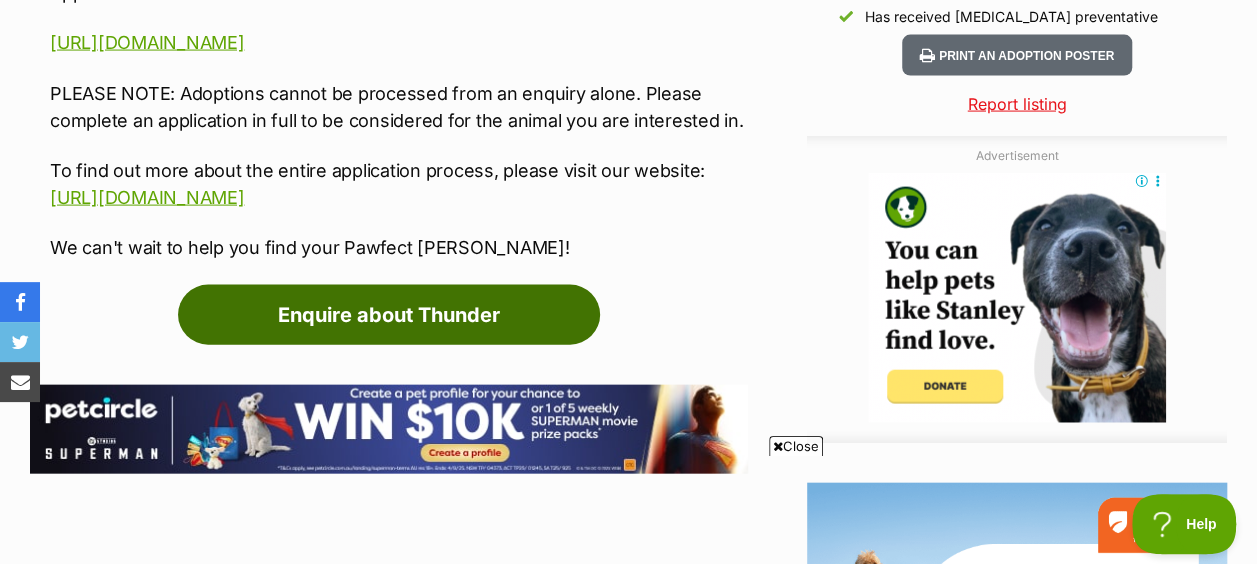 click on "Enquire about Thunder" at bounding box center [389, 315] 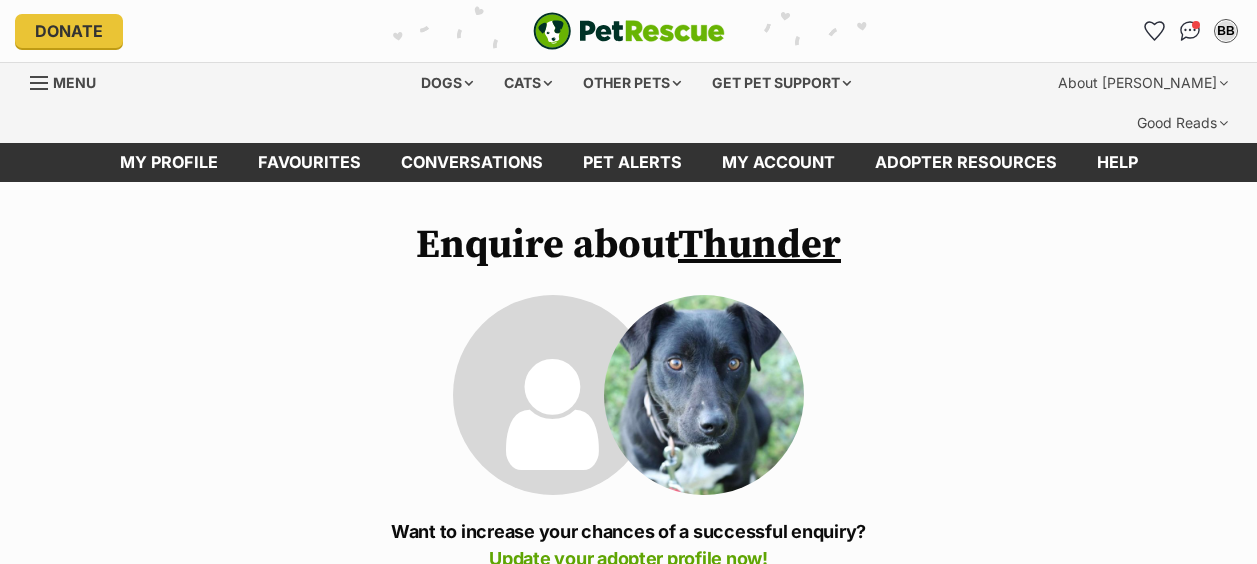 scroll, scrollTop: 0, scrollLeft: 0, axis: both 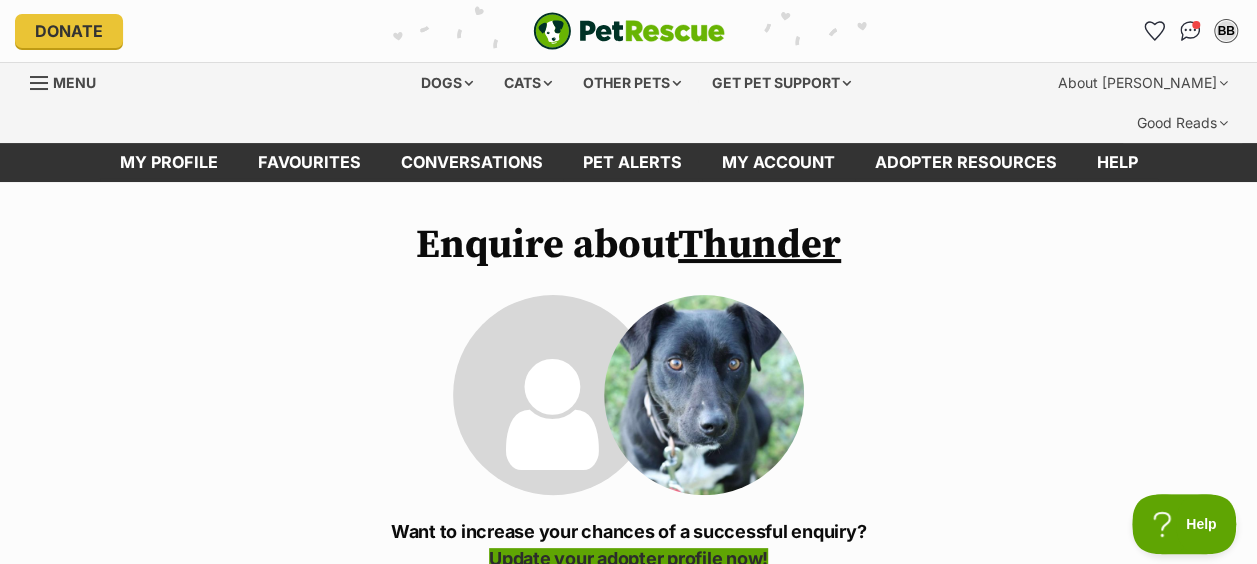 click on "Update your adopter profile now!" at bounding box center [628, 558] 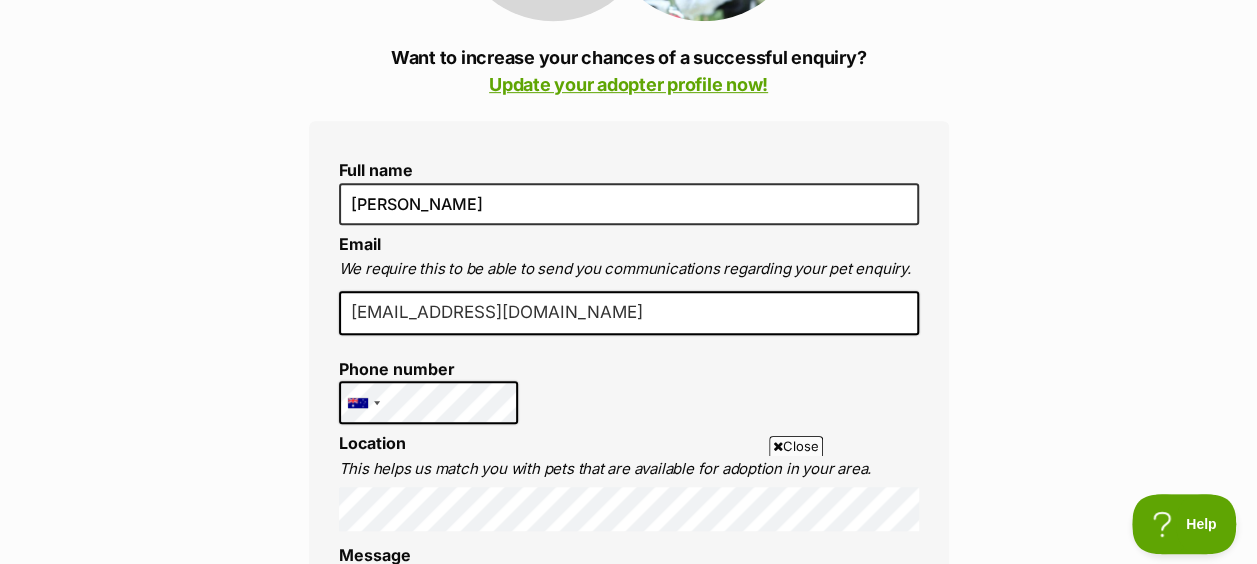 scroll, scrollTop: 538, scrollLeft: 0, axis: vertical 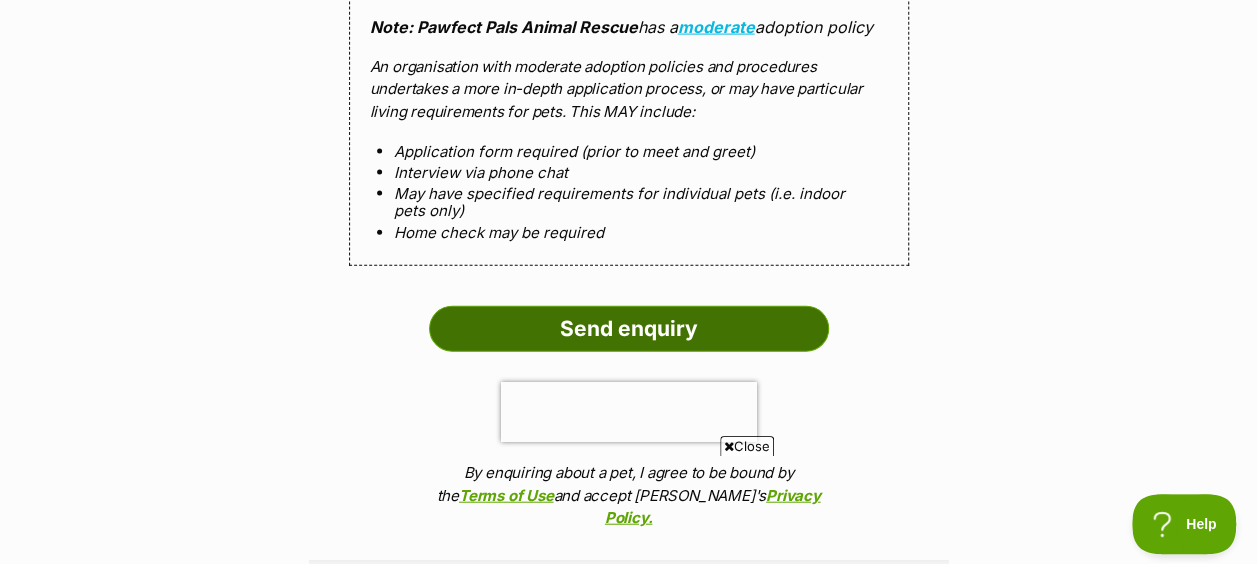click on "Send enquiry" at bounding box center [629, 329] 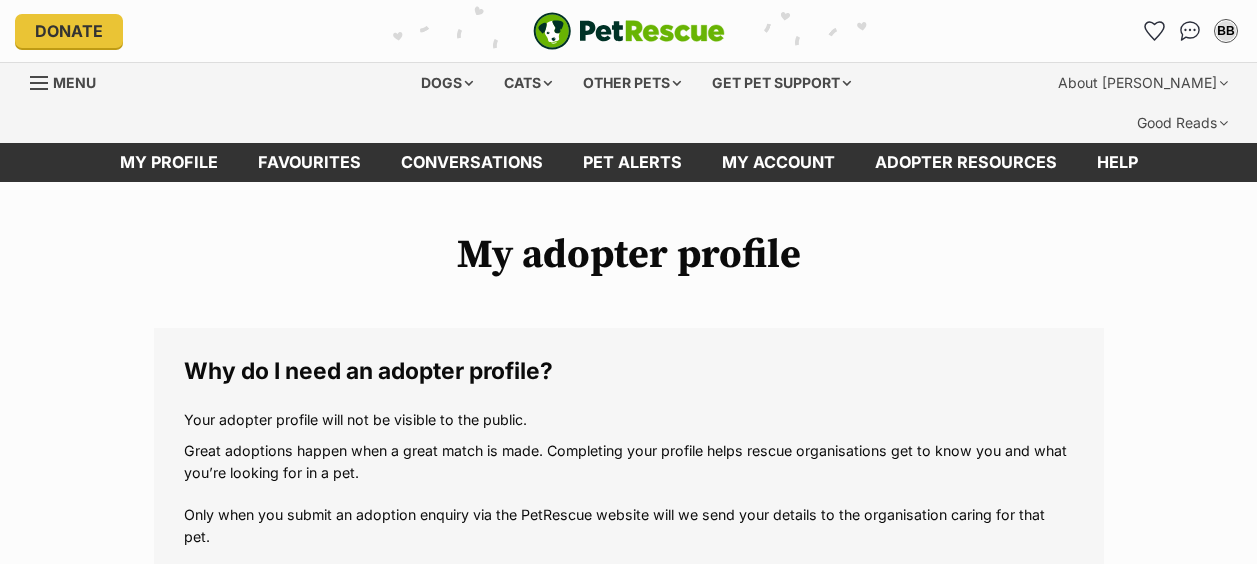 scroll, scrollTop: 0, scrollLeft: 0, axis: both 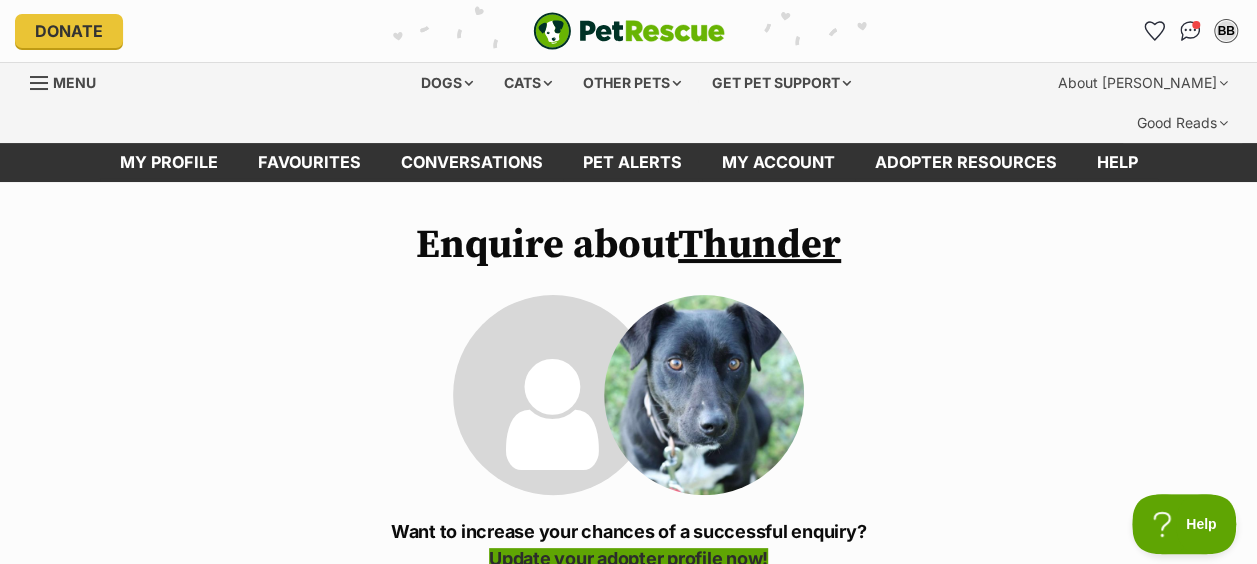 click on "Update your adopter profile now!" at bounding box center [628, 558] 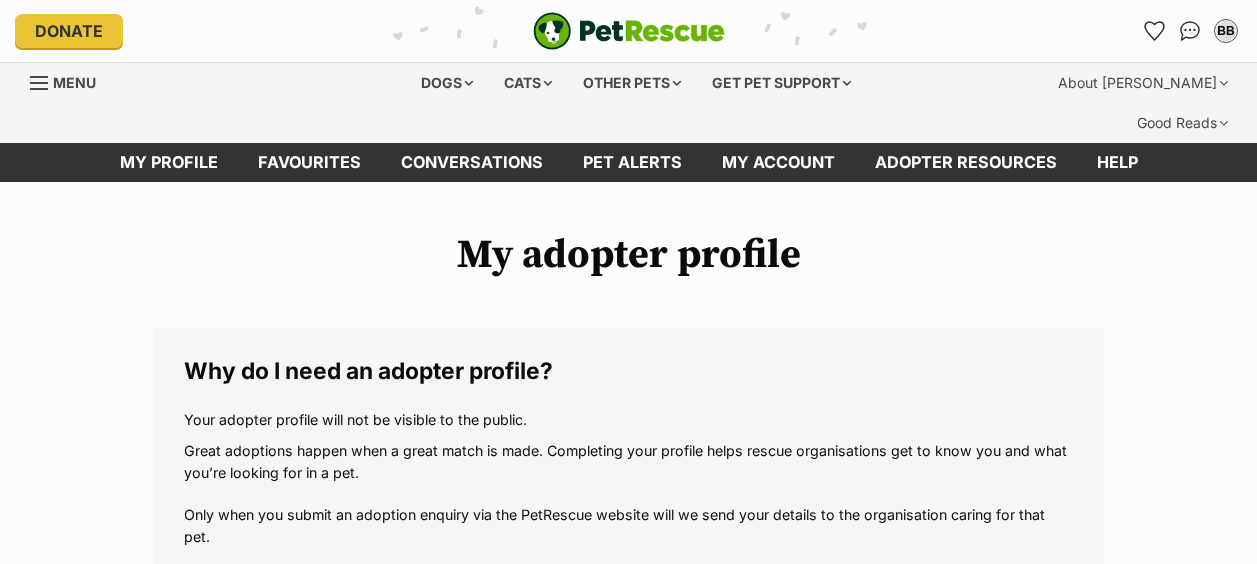 scroll, scrollTop: 0, scrollLeft: 0, axis: both 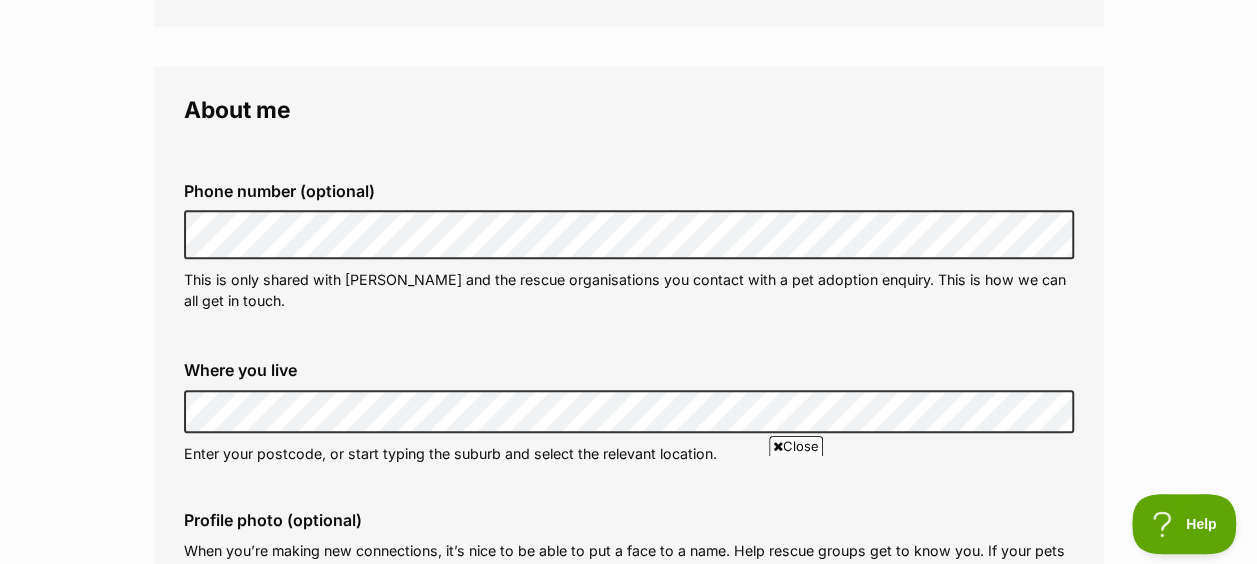 click on "This is only shared with [PERSON_NAME] and the rescue organisations you contact with a pet adoption enquiry. This is how we can all get in touch." at bounding box center [629, 290] 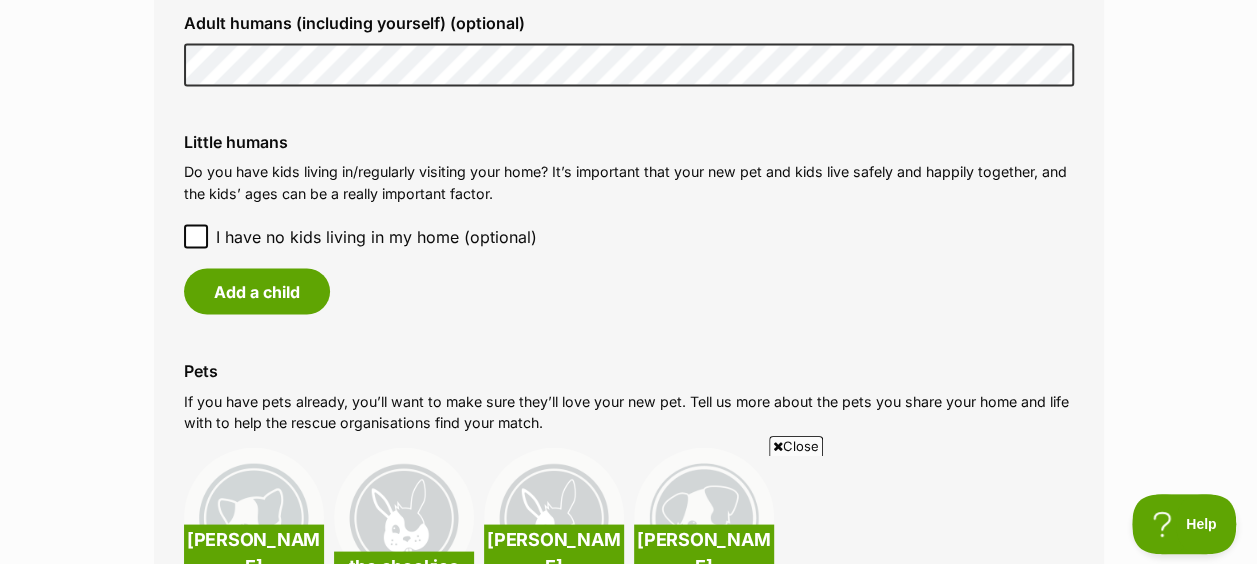 scroll, scrollTop: 1656, scrollLeft: 0, axis: vertical 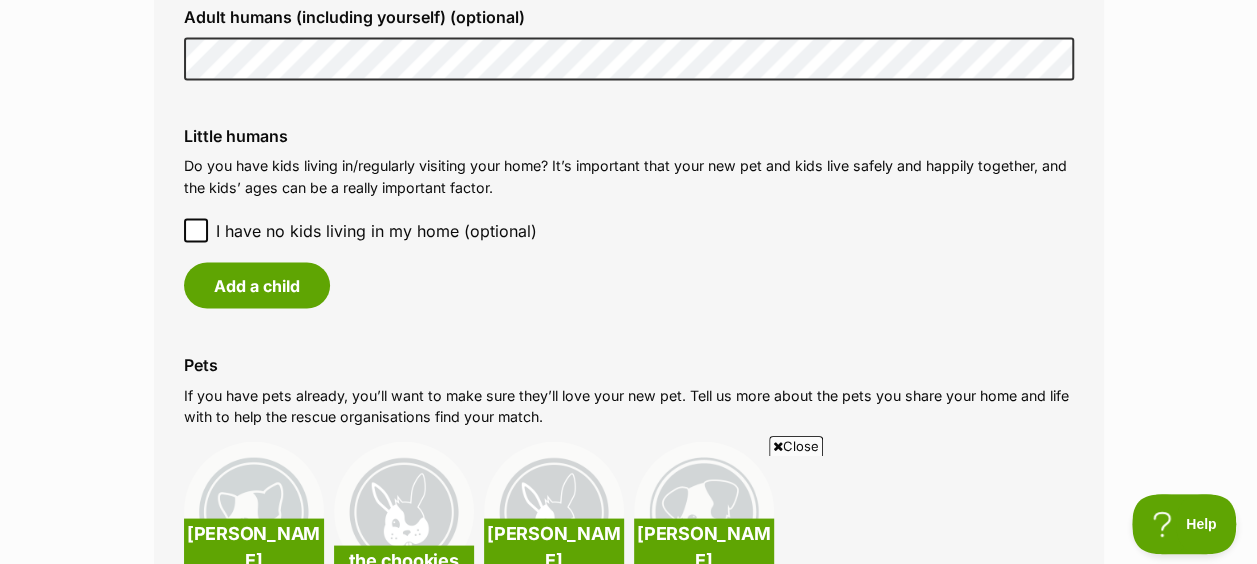 click 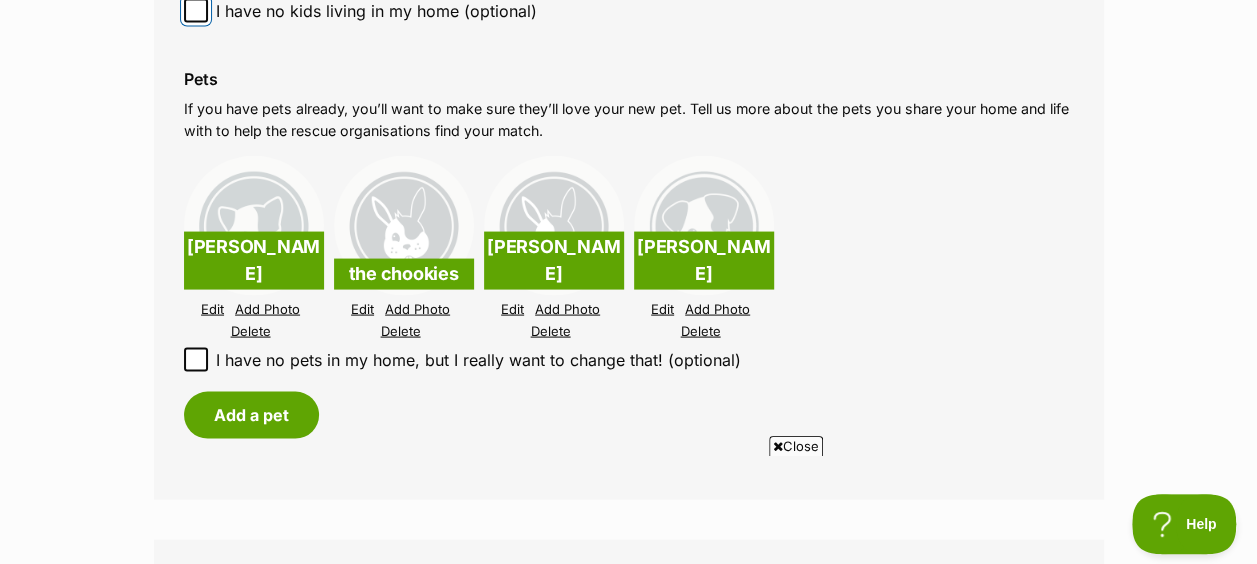 scroll, scrollTop: 1946, scrollLeft: 0, axis: vertical 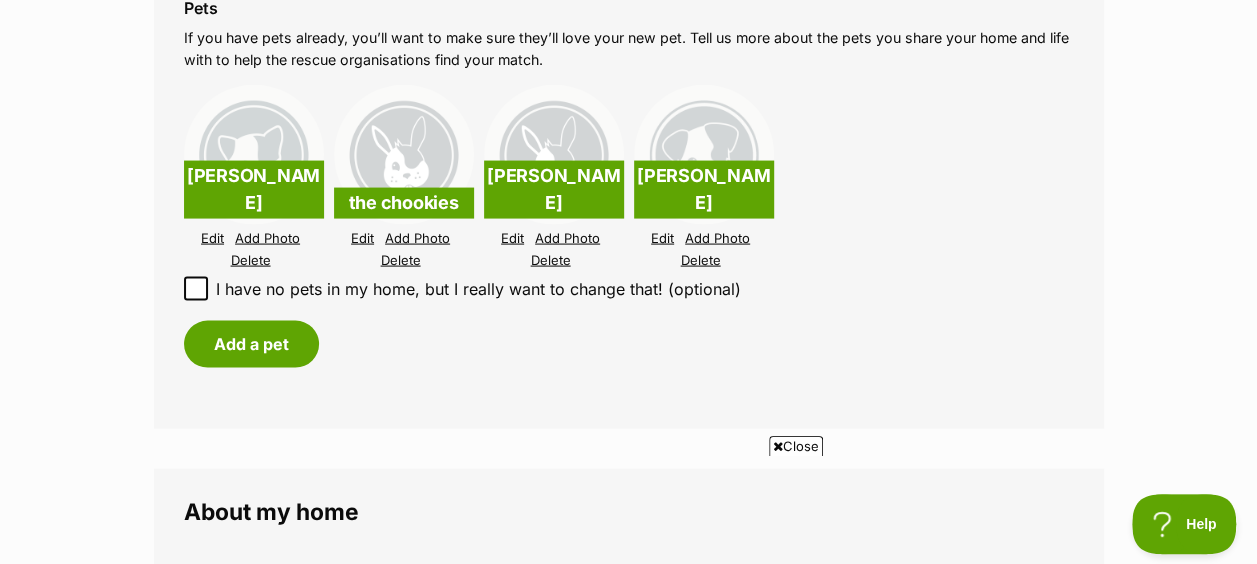 click on "Delete" at bounding box center (701, 260) 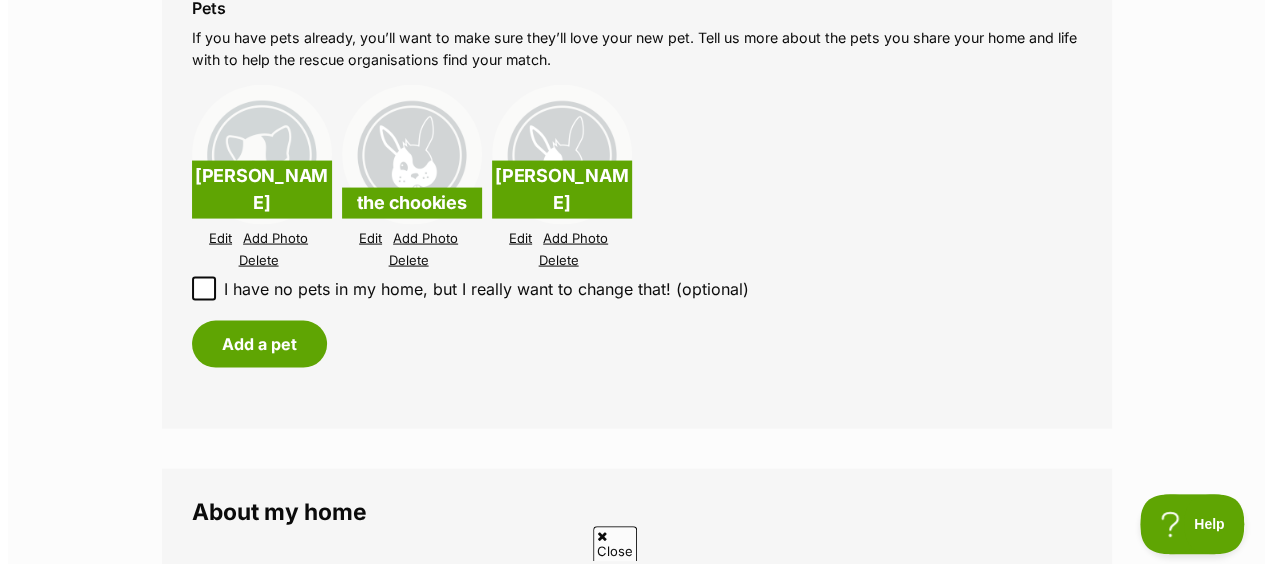 scroll, scrollTop: 0, scrollLeft: 0, axis: both 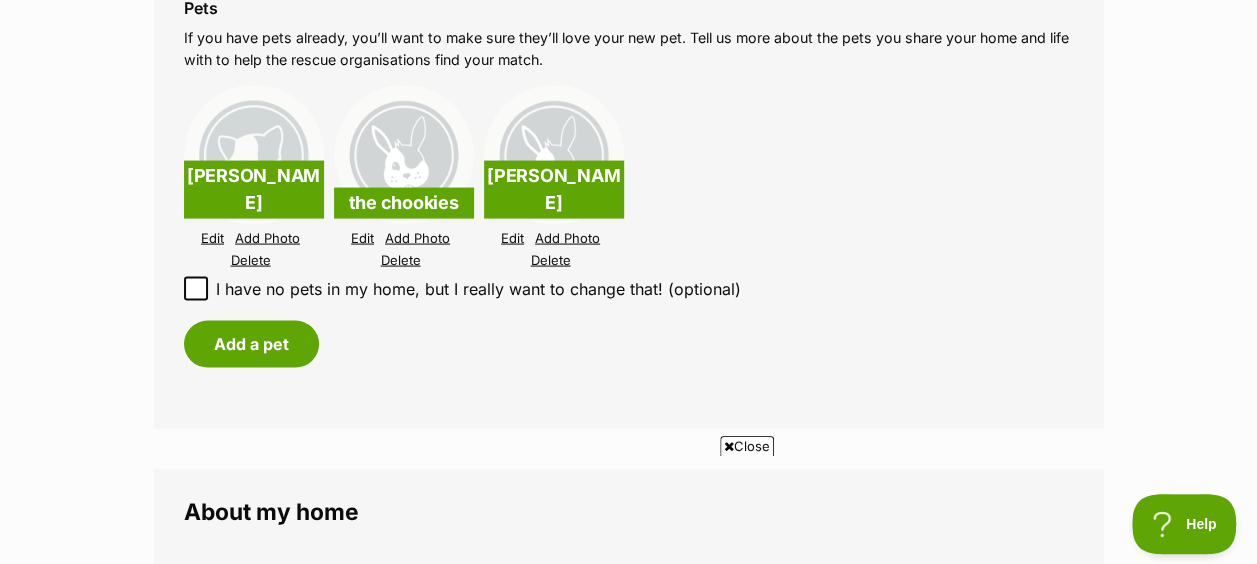 click on "Delete" at bounding box center [401, 260] 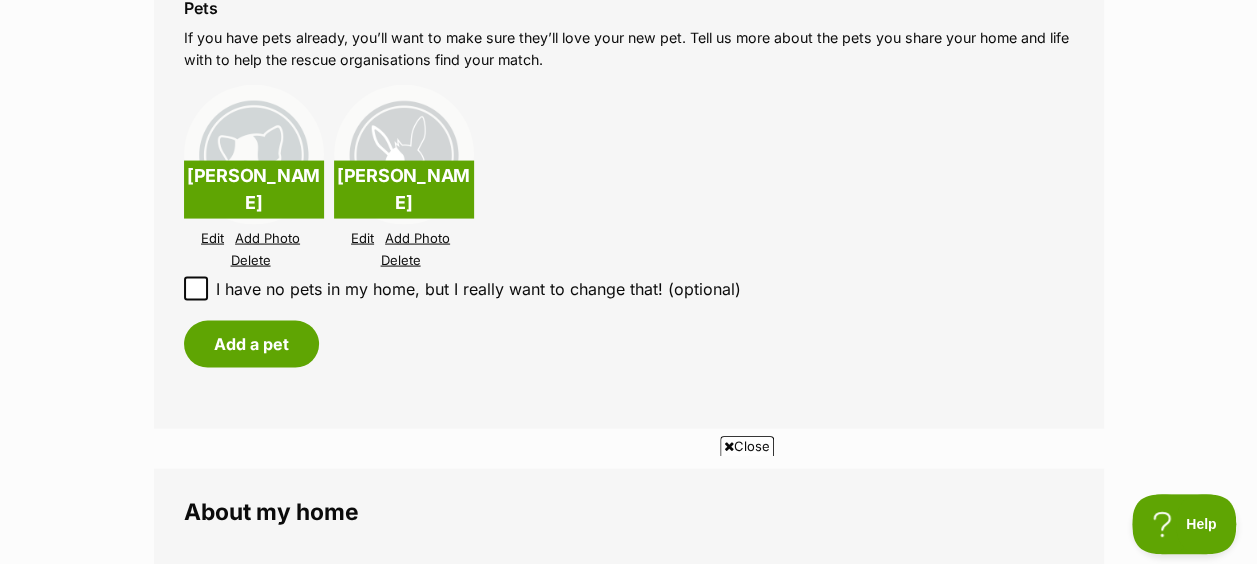 click on "Add Photo" at bounding box center (417, 238) 